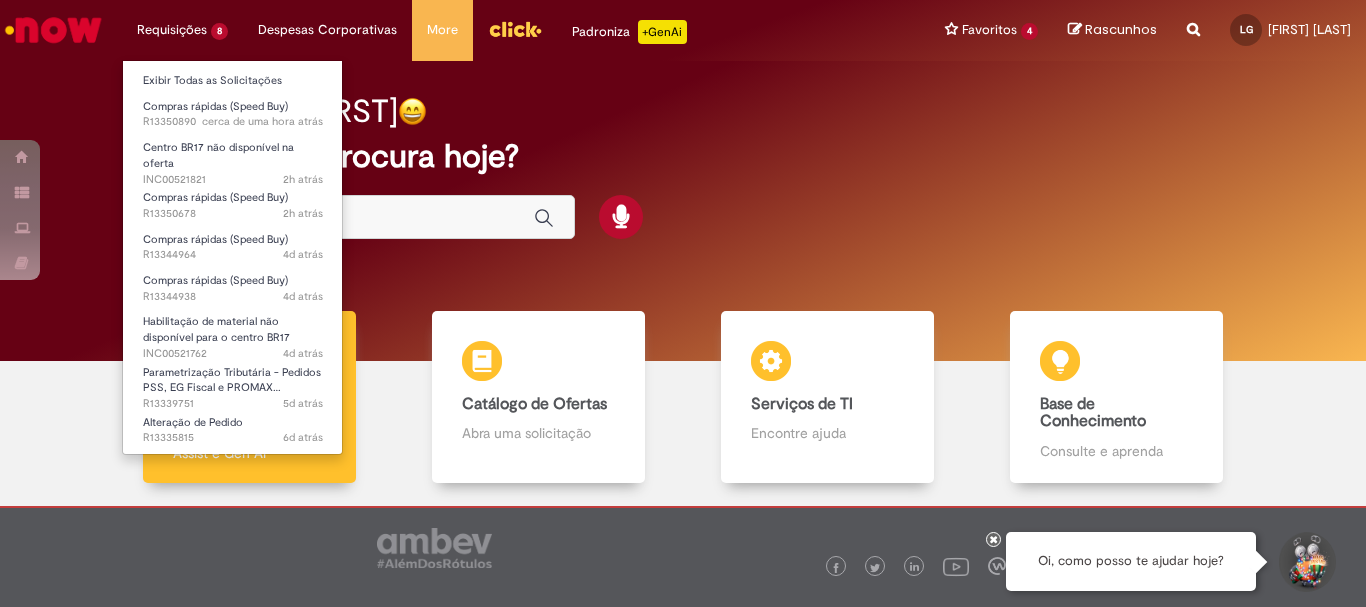 scroll, scrollTop: 0, scrollLeft: 0, axis: both 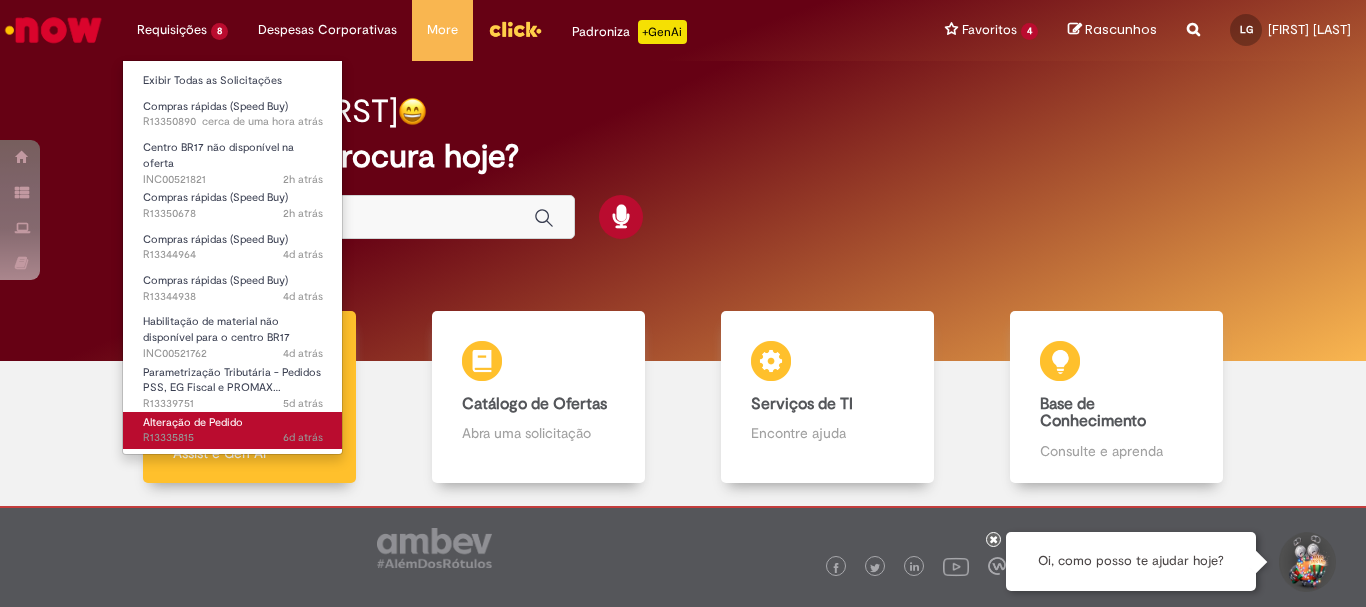 click on "Alteração de Pedido" at bounding box center (193, 422) 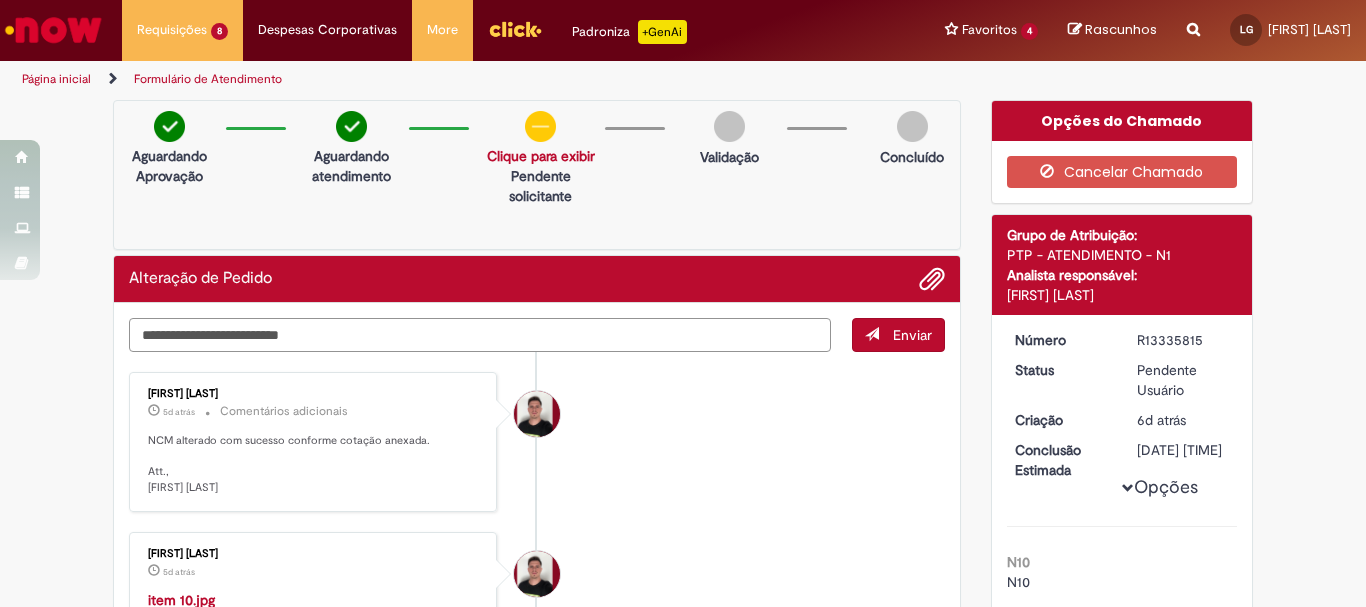 click at bounding box center (480, 335) 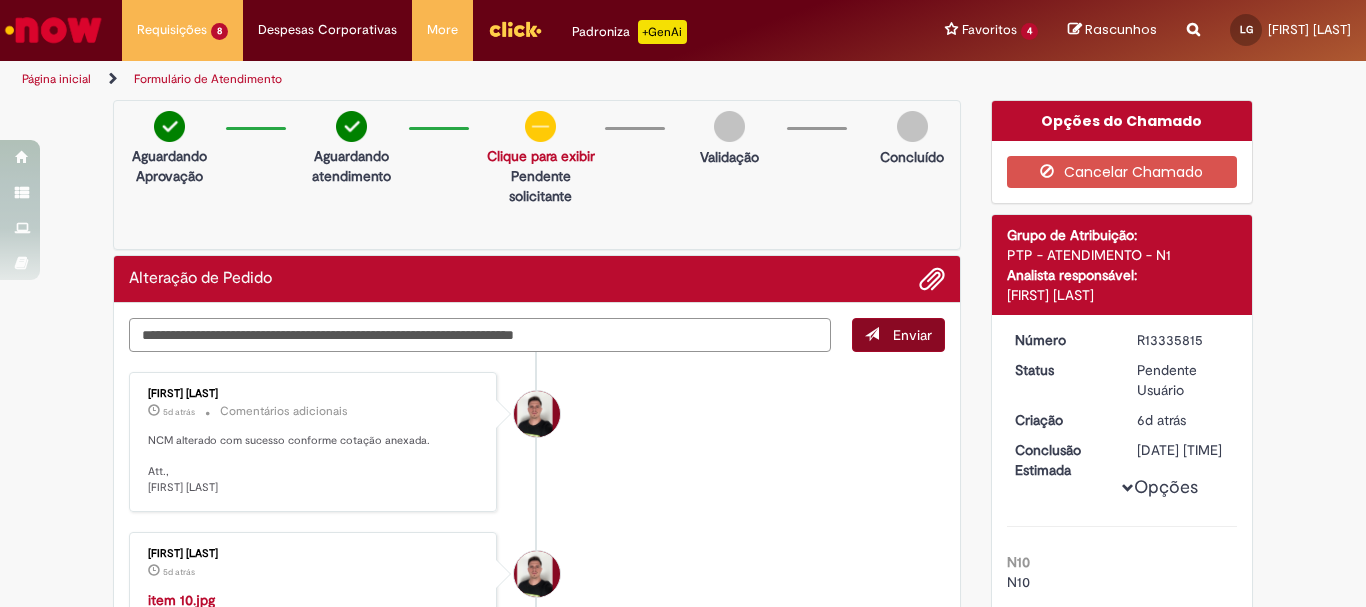 type on "**********" 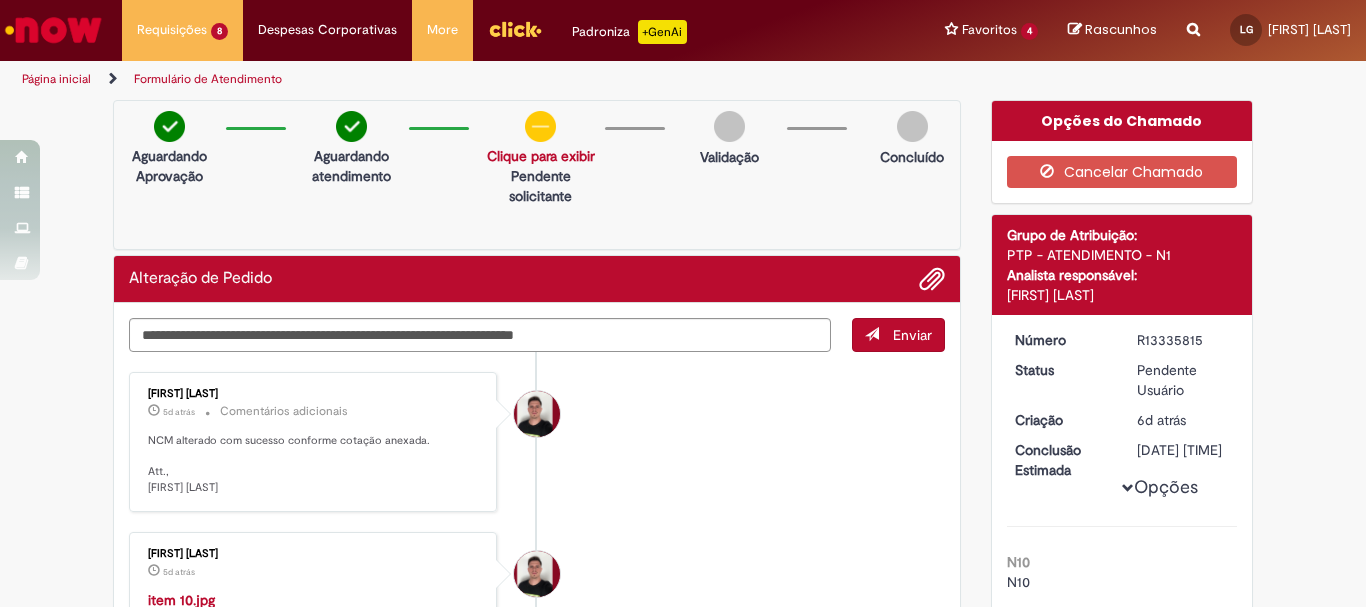 click on "Enviar" at bounding box center [898, 335] 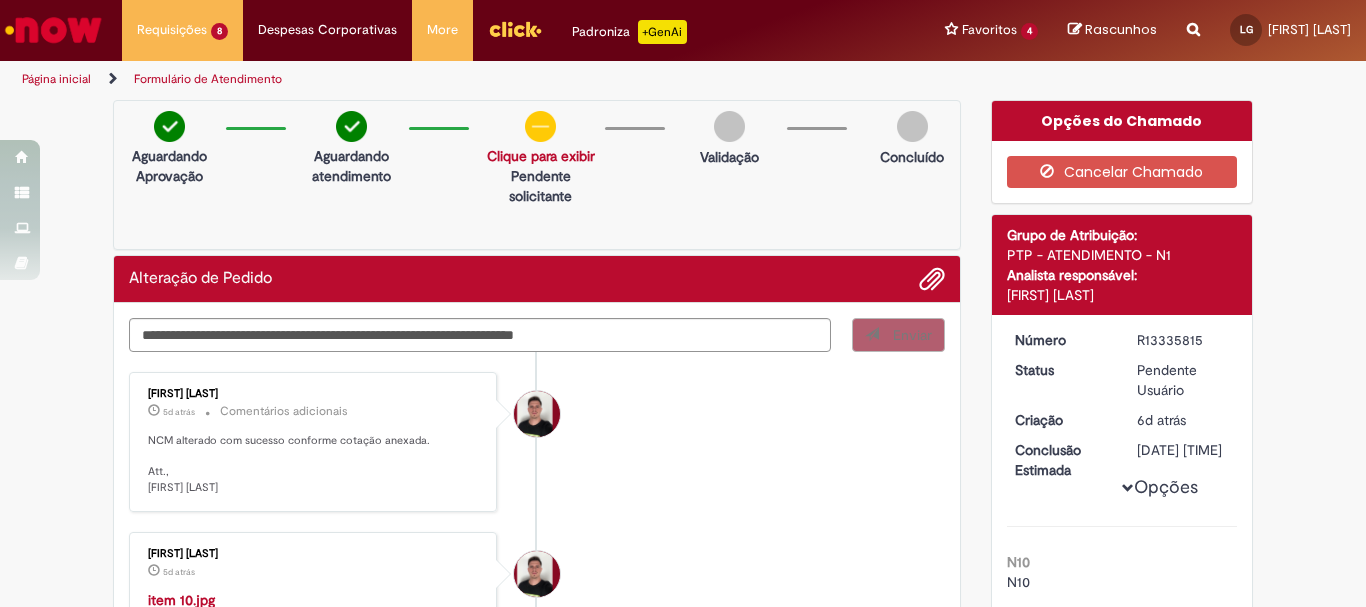 type 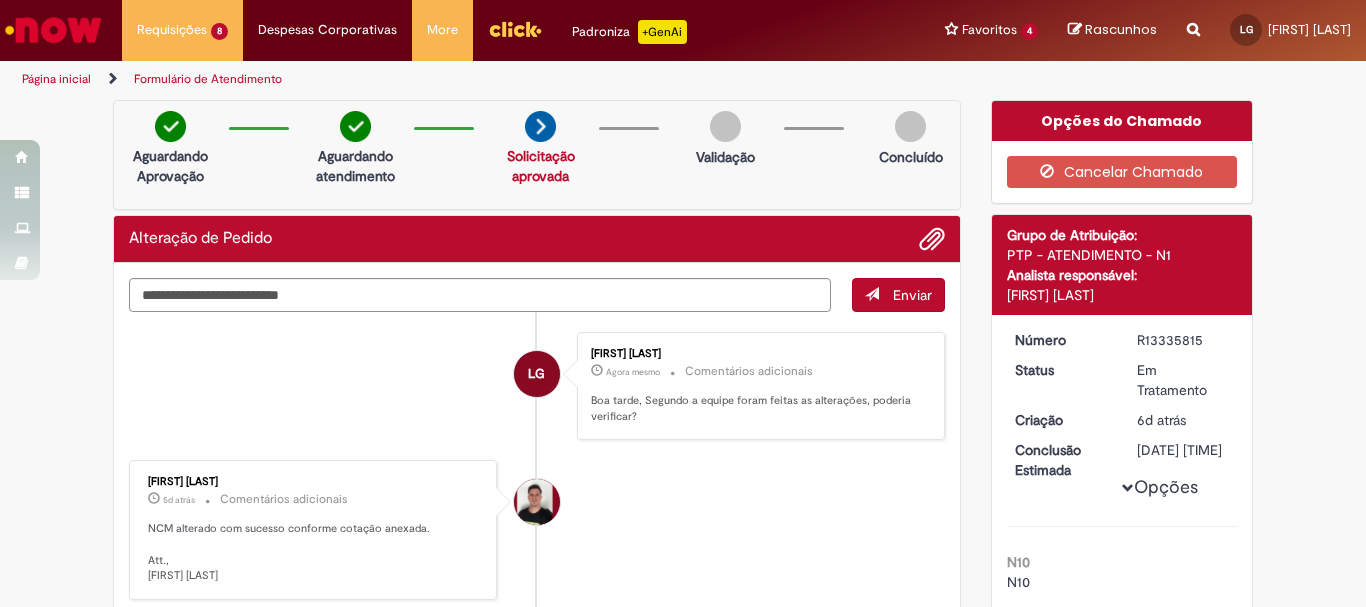 click on "Matheus Henrique Drudi
5d atrás 5 dias atrás     Comentários adicionais
NCM alterado com sucesso conforme cotação anexada.
Att.,
Matheus Henrique Drudi" at bounding box center (537, 530) 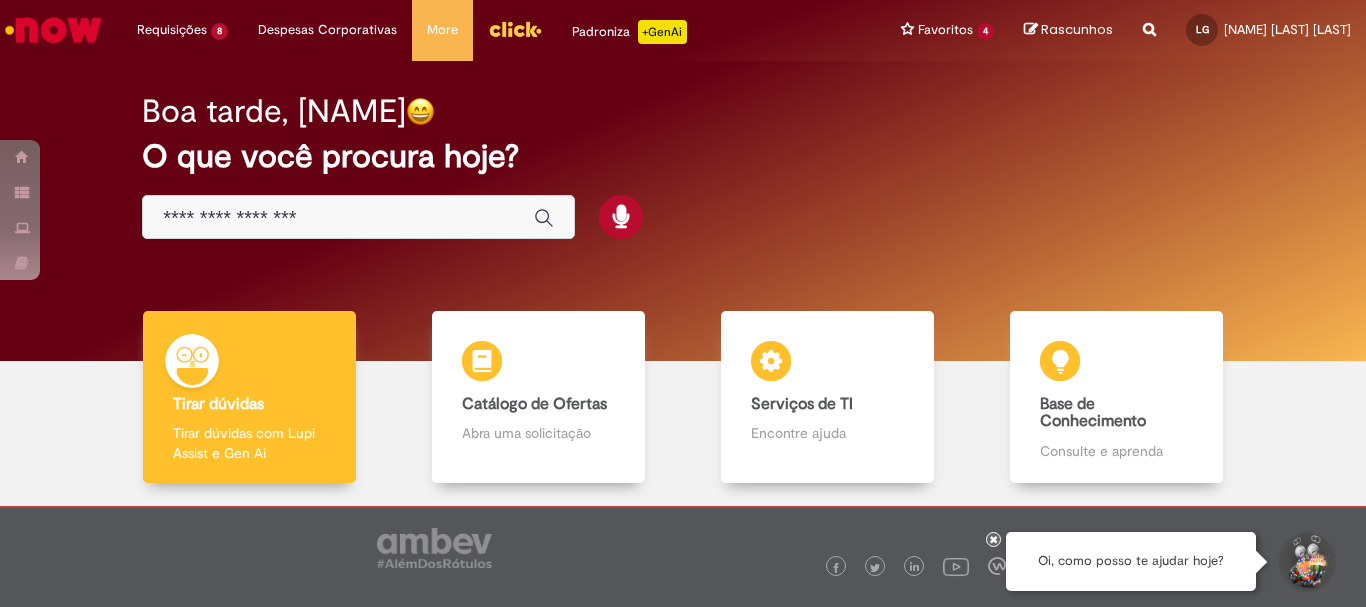 scroll, scrollTop: 0, scrollLeft: 0, axis: both 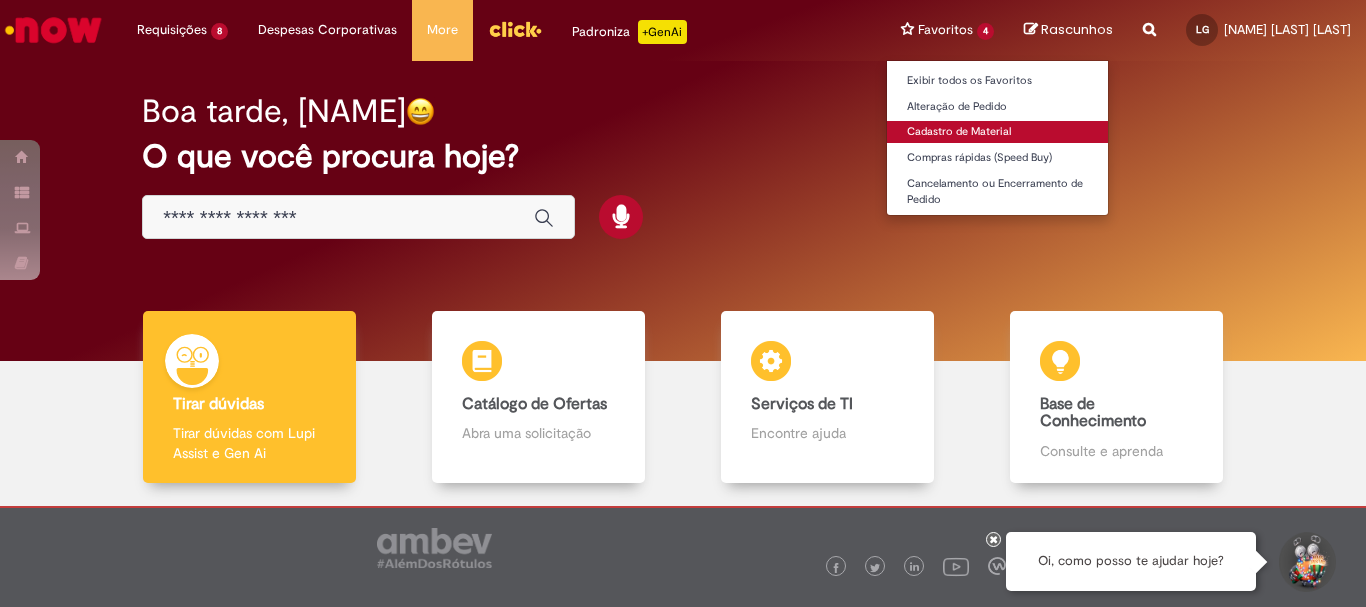 click on "Cadastro de Material" at bounding box center [997, 132] 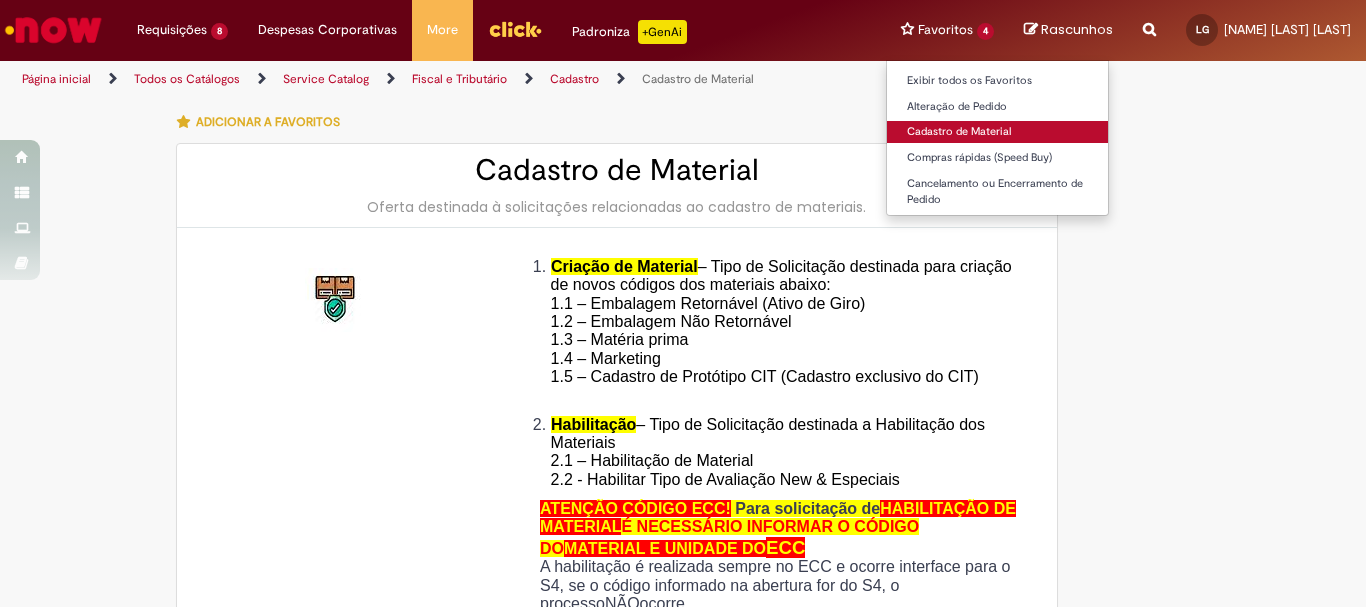 type on "********" 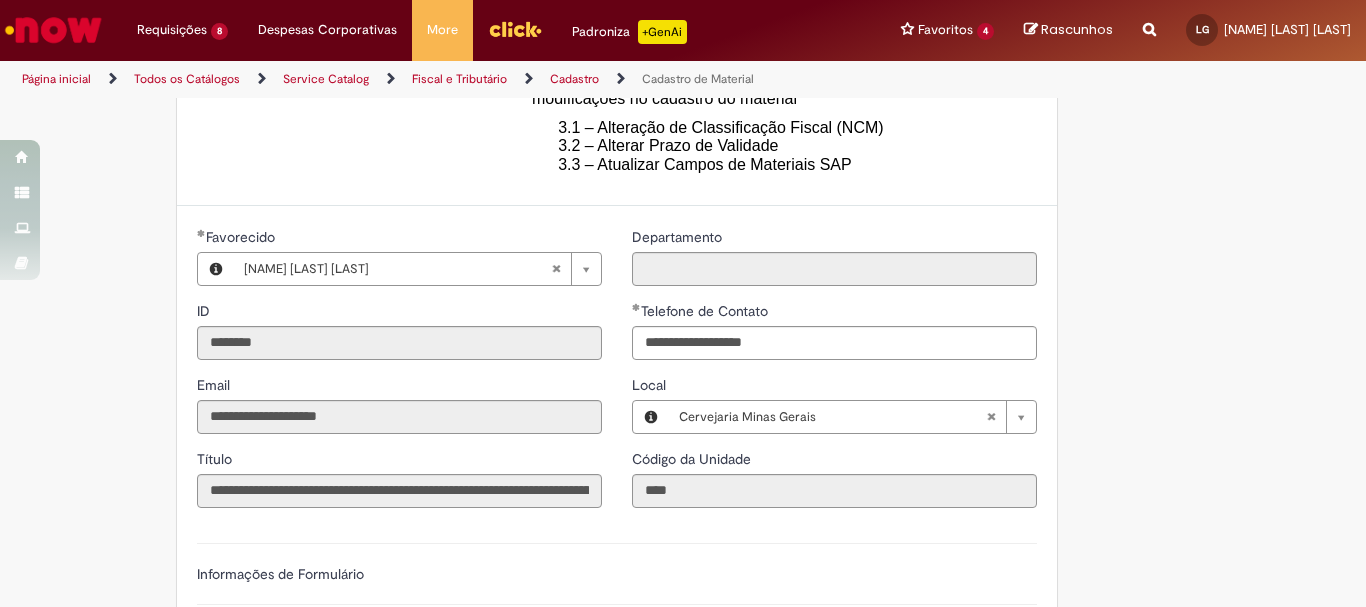 scroll, scrollTop: 1300, scrollLeft: 0, axis: vertical 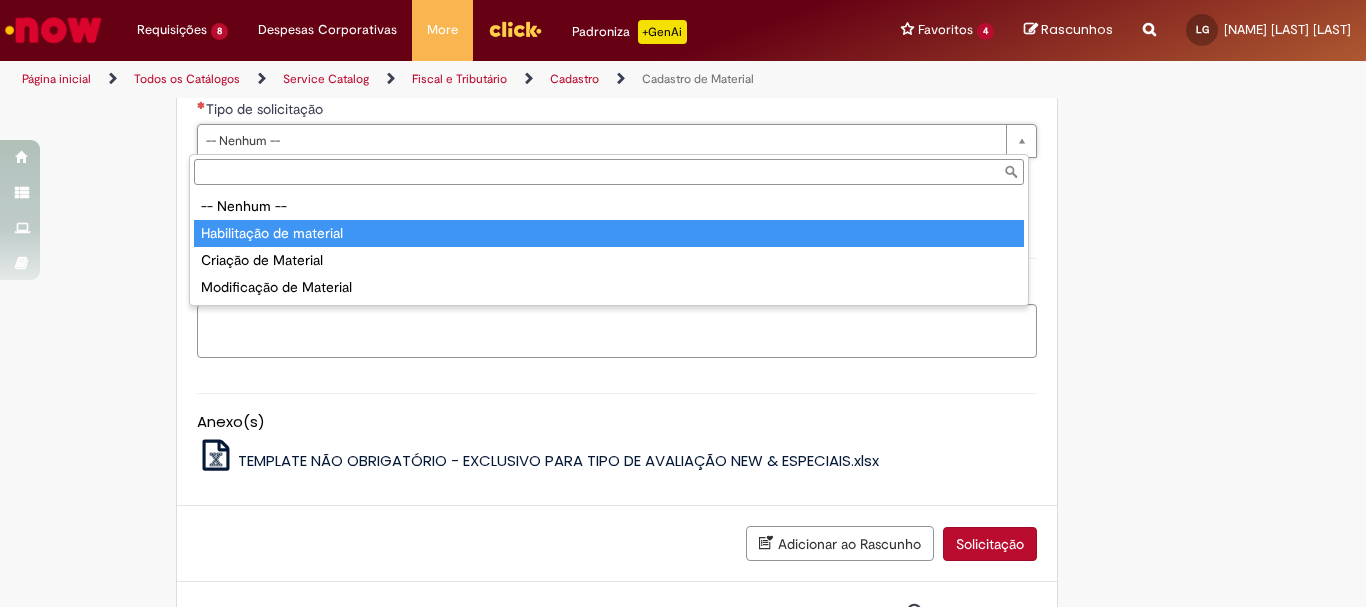 type on "**********" 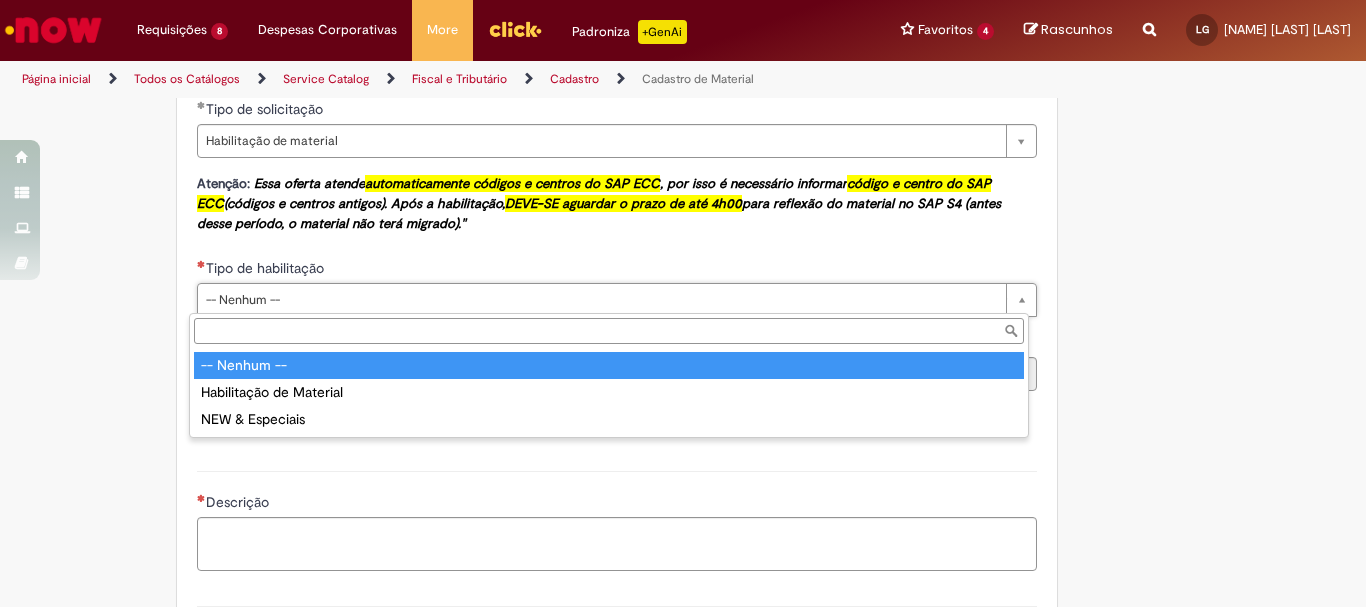 type on "**********" 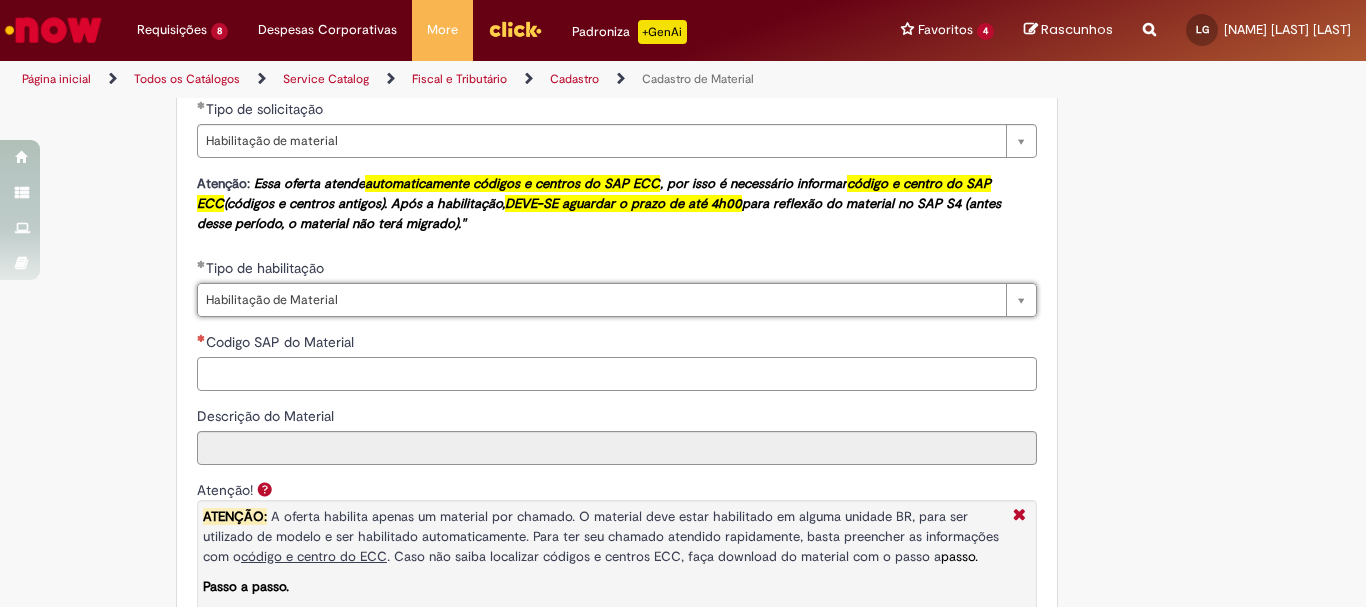 click on "Codigo SAP do Material" at bounding box center (617, 374) 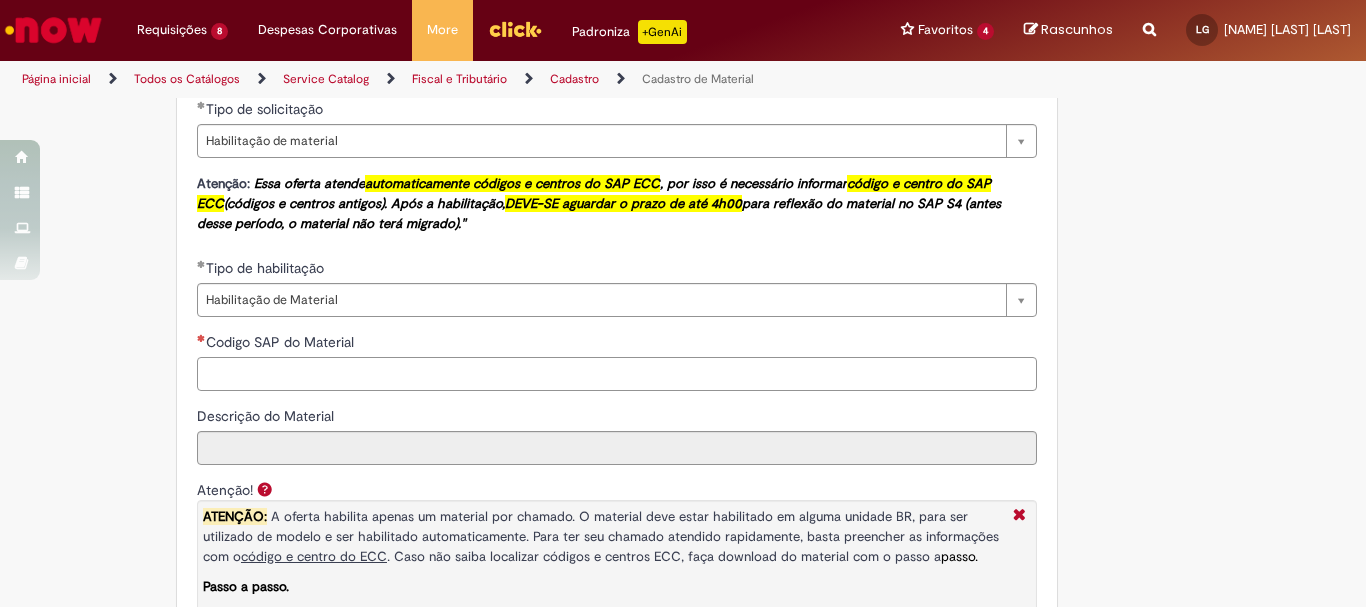 paste on "**********" 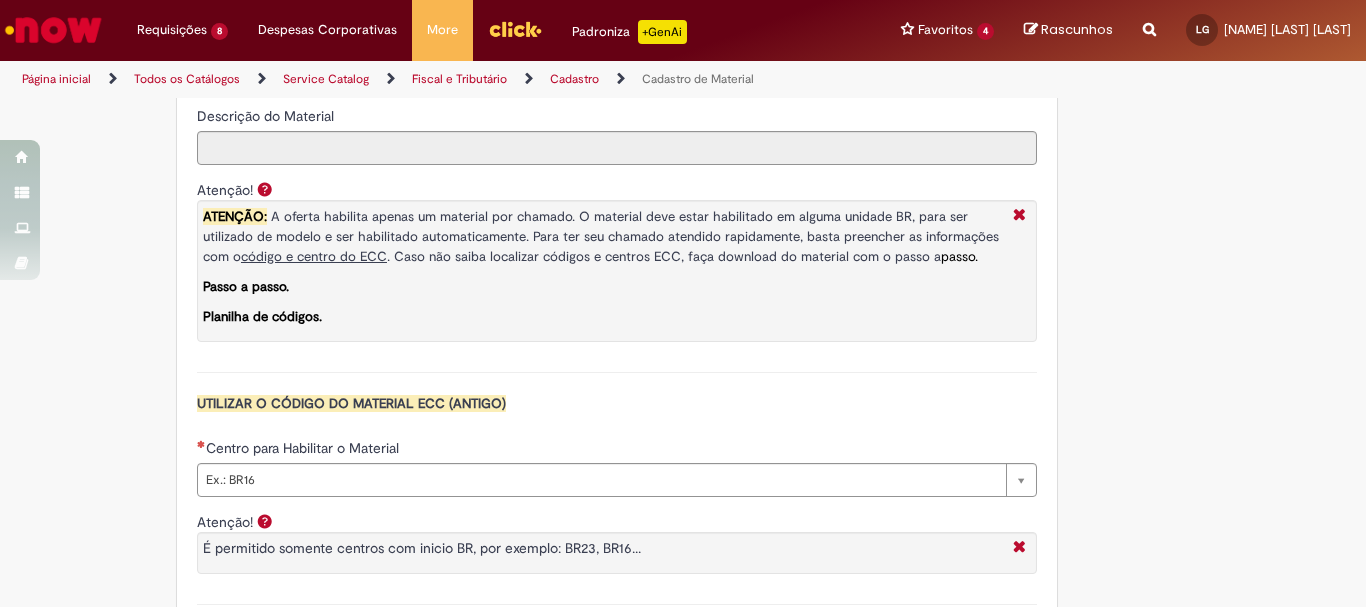 type on "**********" 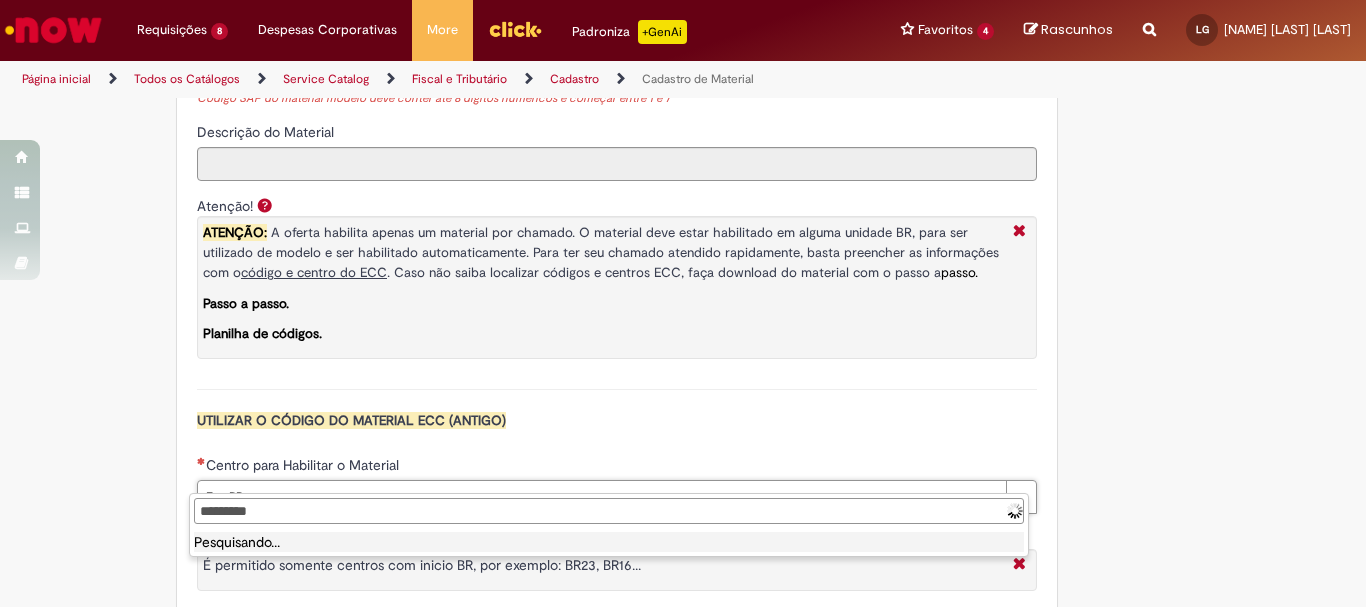 scroll, scrollTop: 1617, scrollLeft: 0, axis: vertical 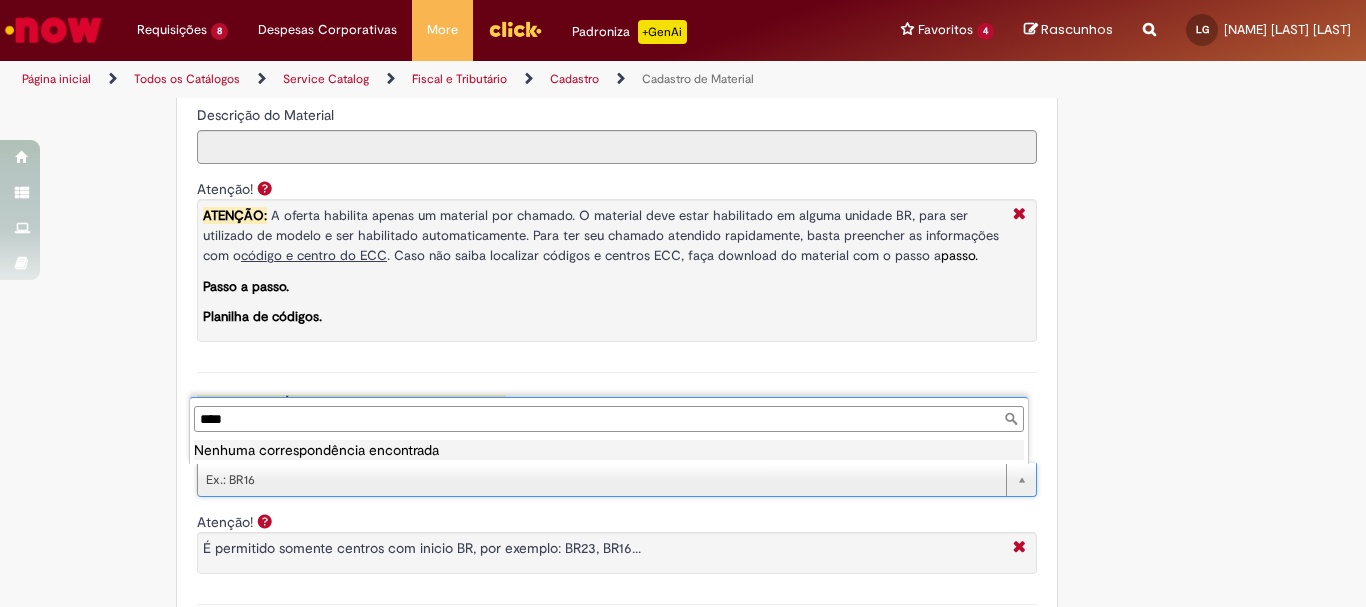 type on "****" 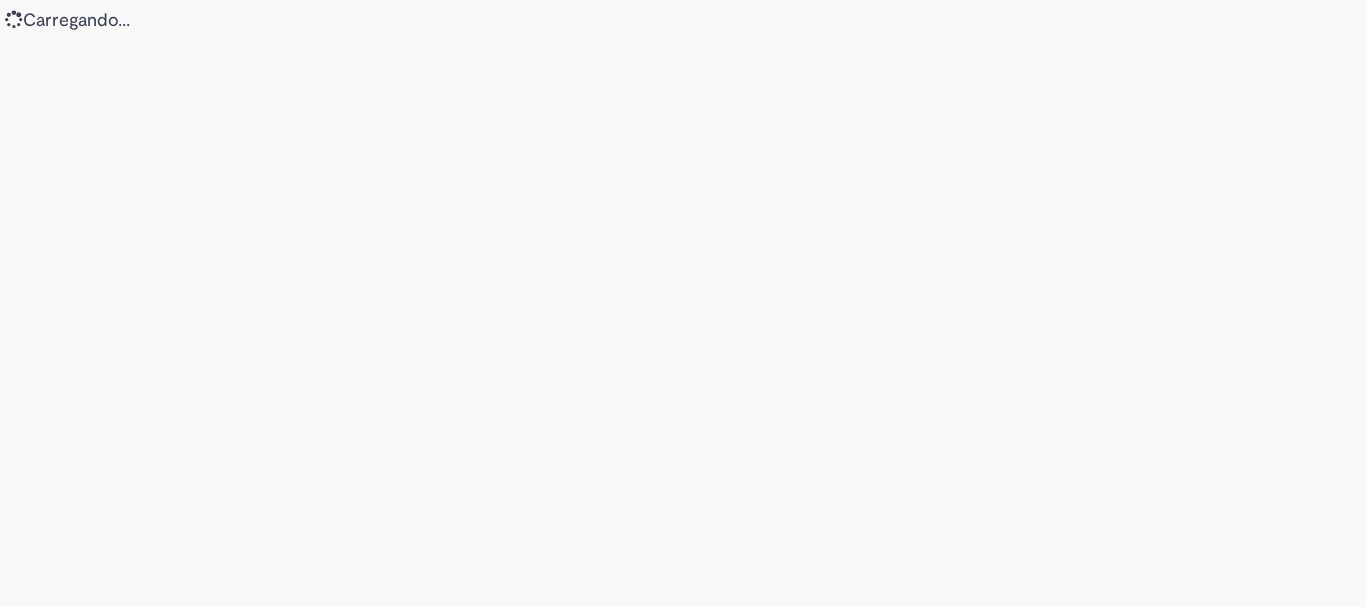 scroll, scrollTop: 0, scrollLeft: 0, axis: both 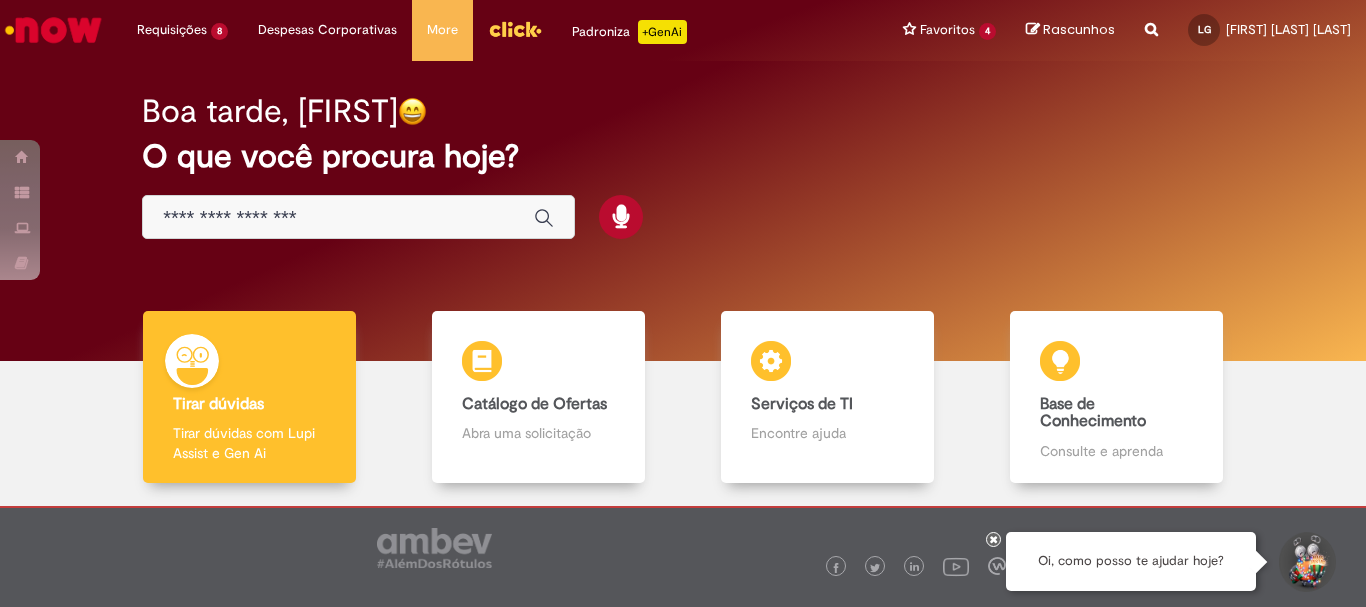 click at bounding box center (993, 539) 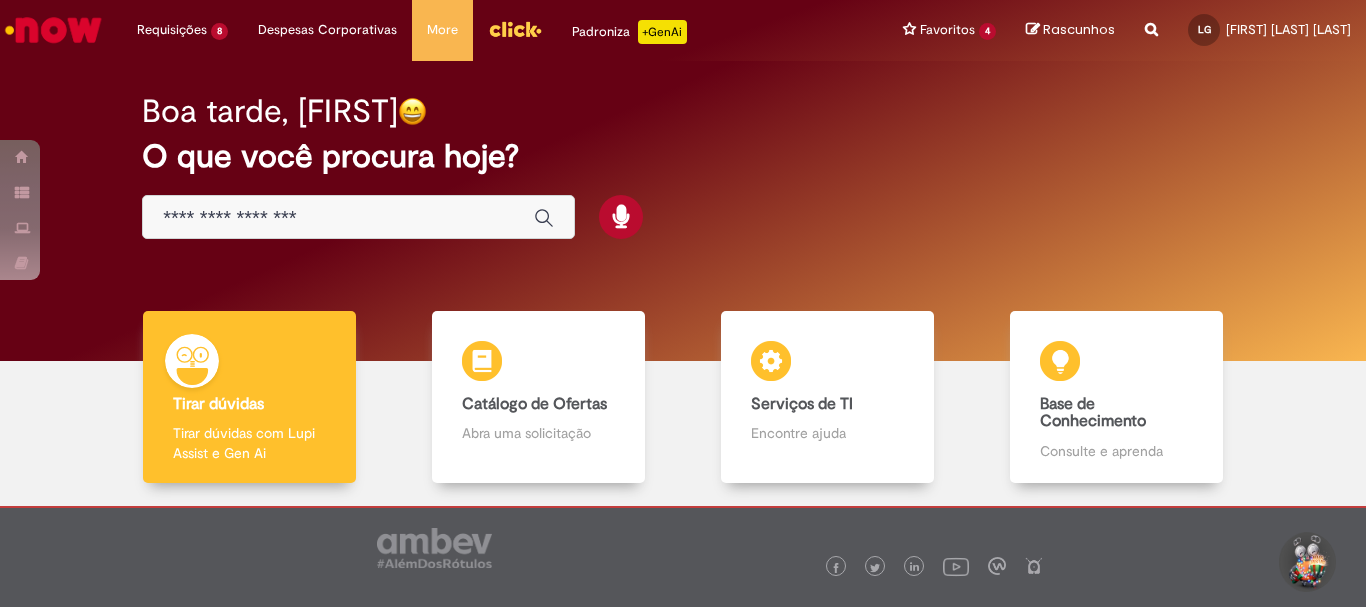 scroll, scrollTop: 98, scrollLeft: 0, axis: vertical 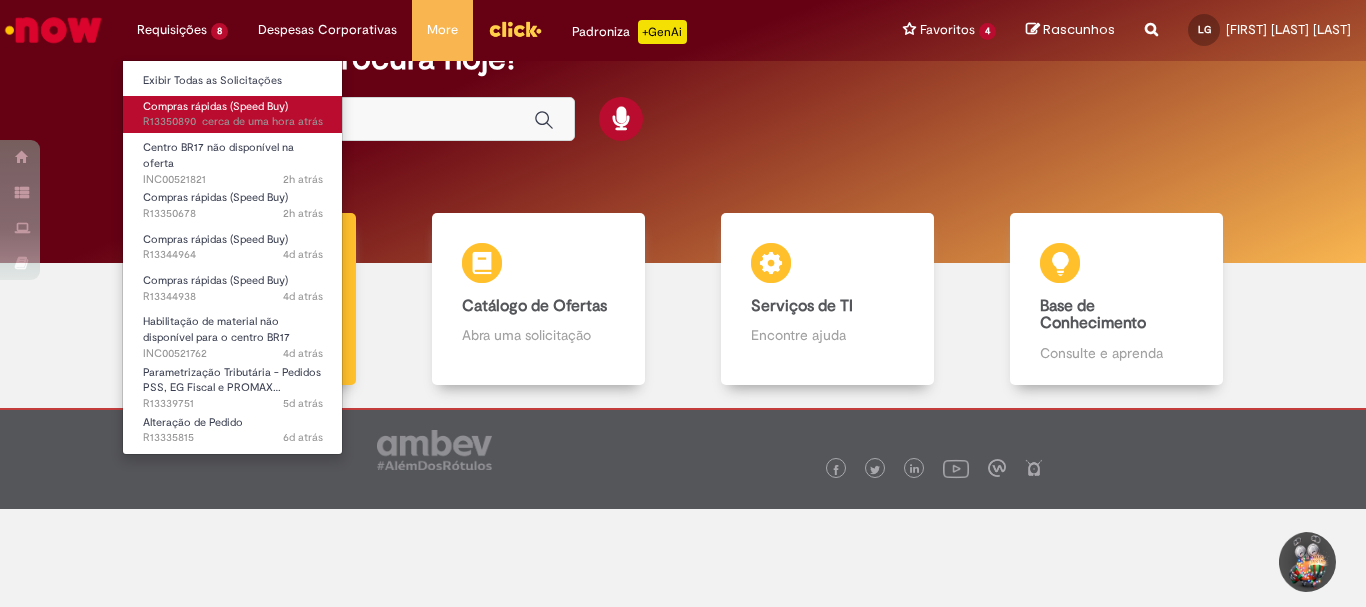click on "cerca de uma hora atrás" at bounding box center (262, 121) 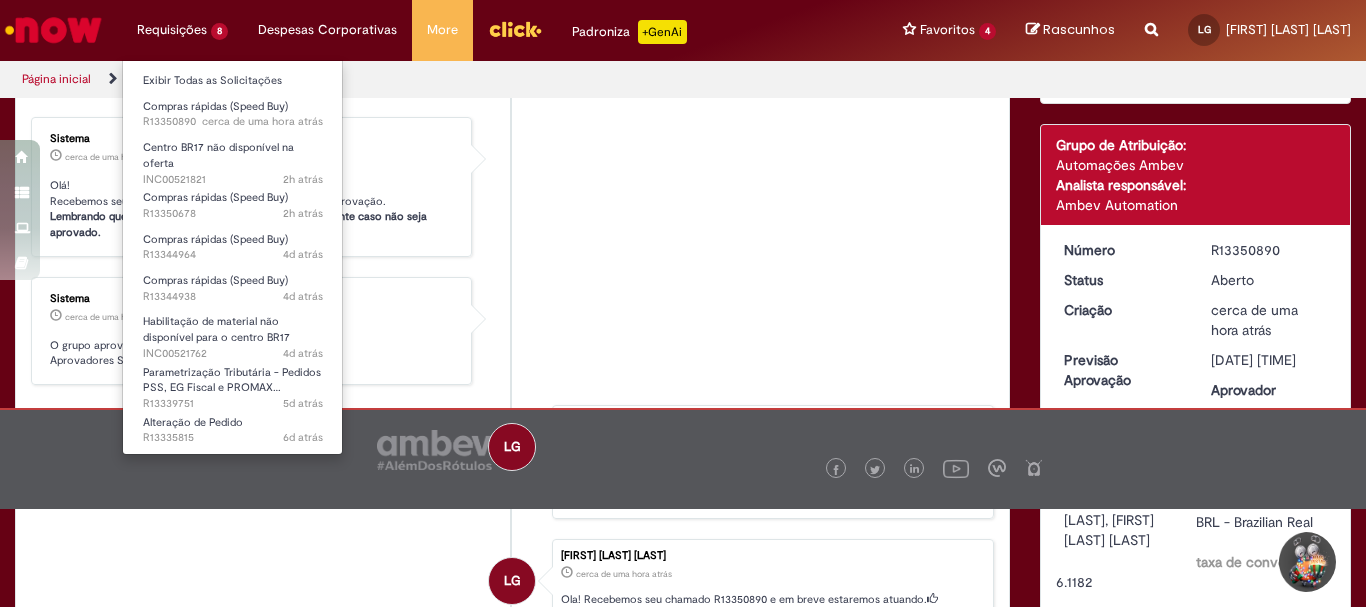 scroll, scrollTop: 0, scrollLeft: 0, axis: both 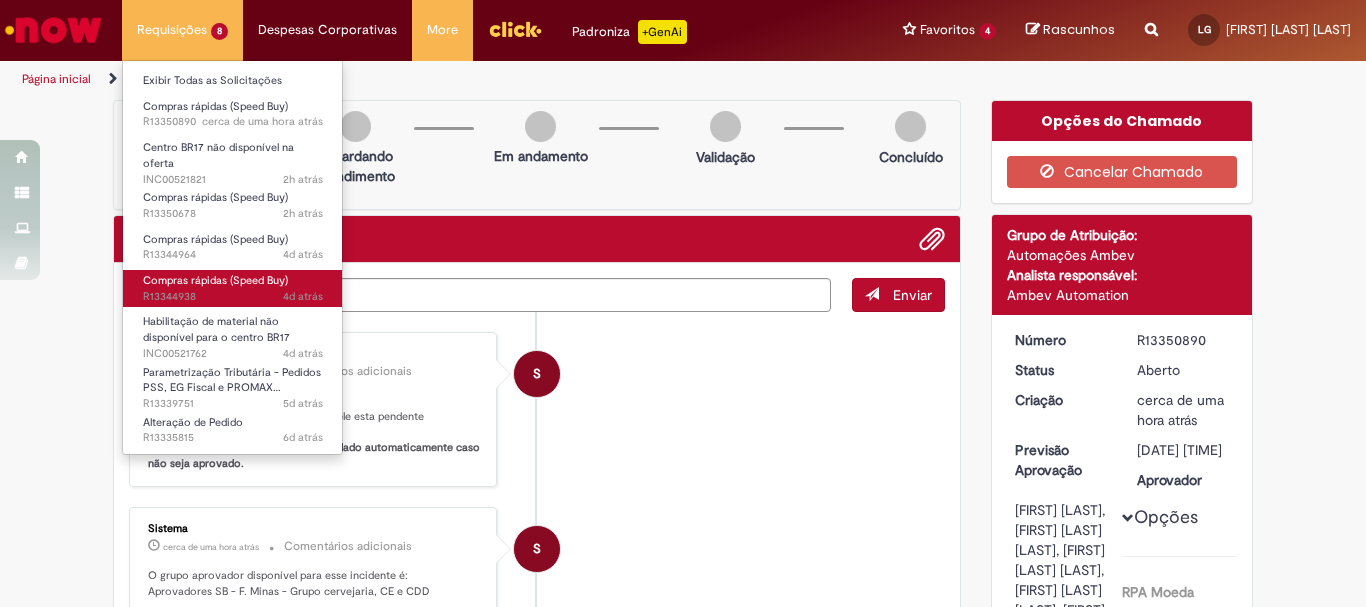 click on "4d atrás 4 dias atrás  R13344938" at bounding box center (233, 297) 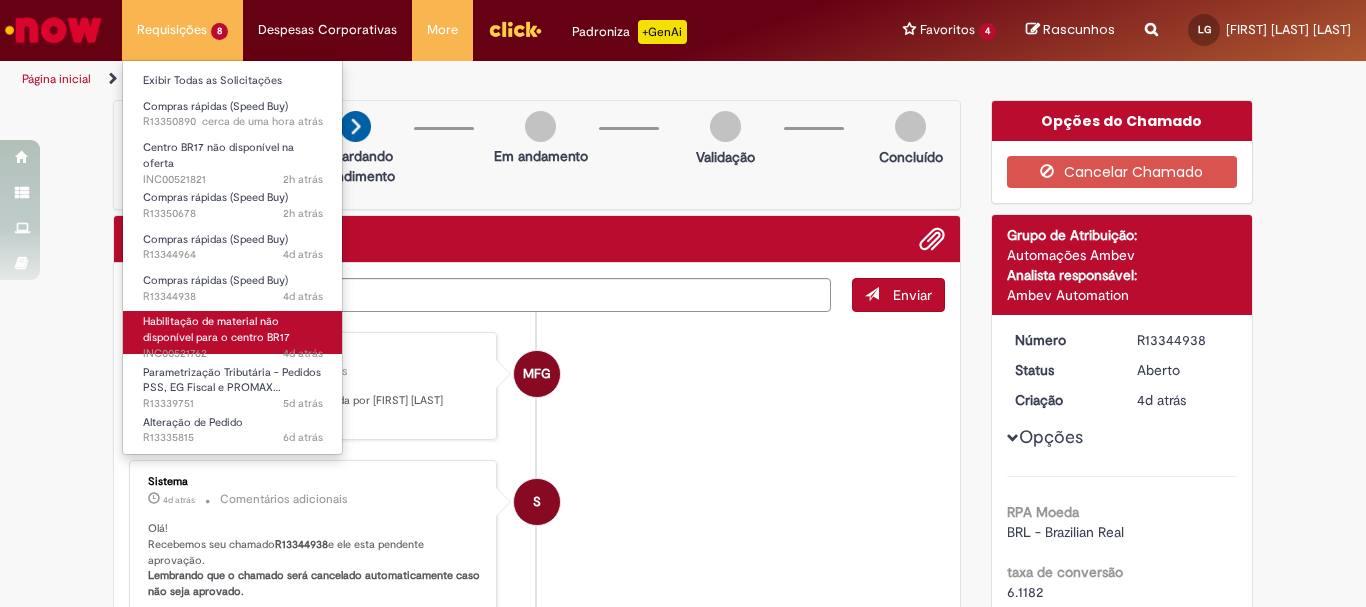 click on "Habilitação de material não disponível para o centro BR17" at bounding box center [216, 329] 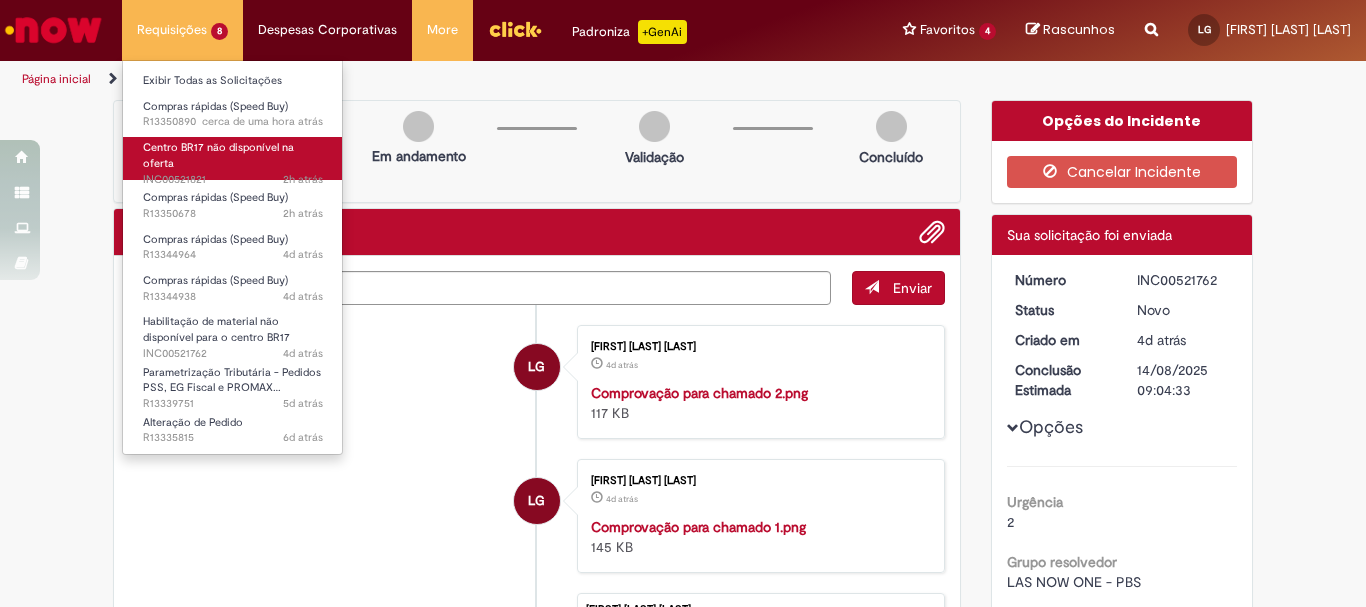 click on "Centro BR17 não disponível na oferta
2h atrás 2 horas atrás  INC00521821" at bounding box center [233, 158] 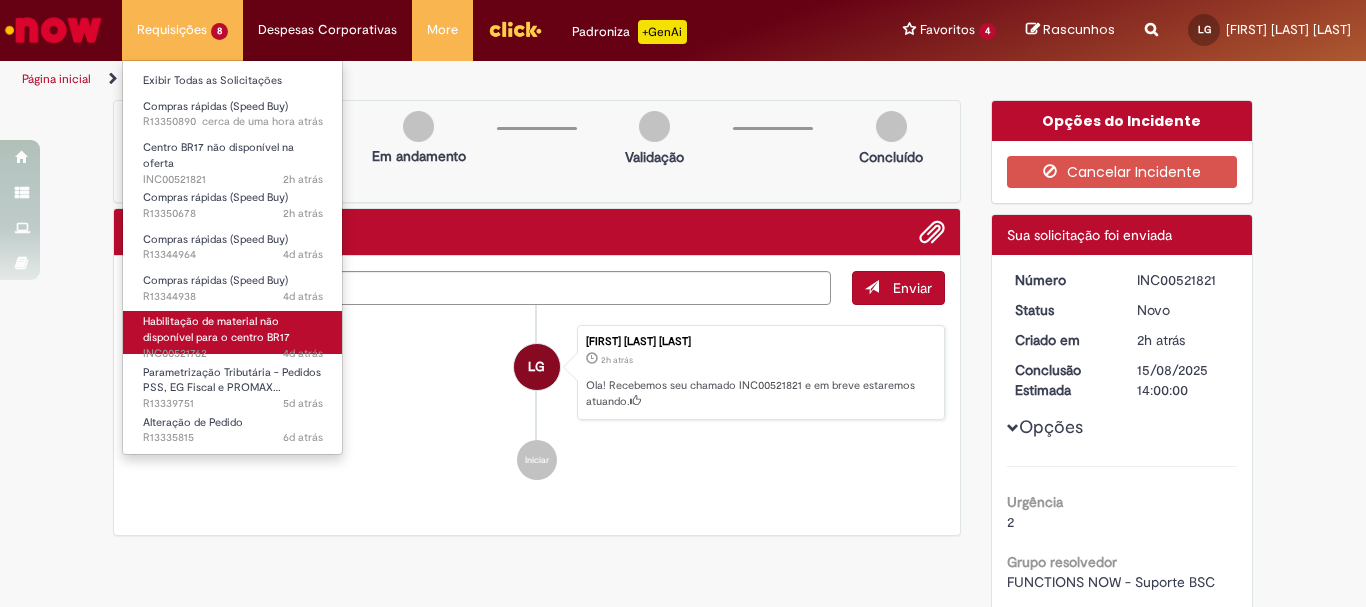 click on "Habilitação de material não disponível para o centro BR17" at bounding box center [216, 329] 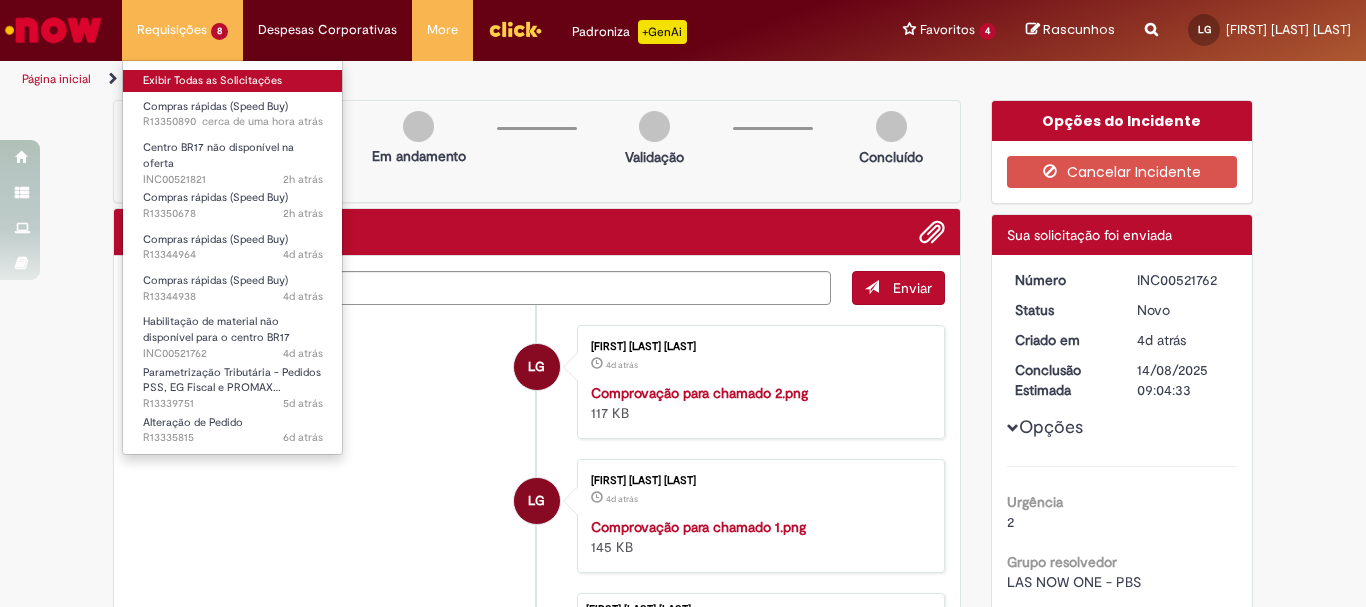 click on "Exibir Todas as Solicitações" at bounding box center [233, 81] 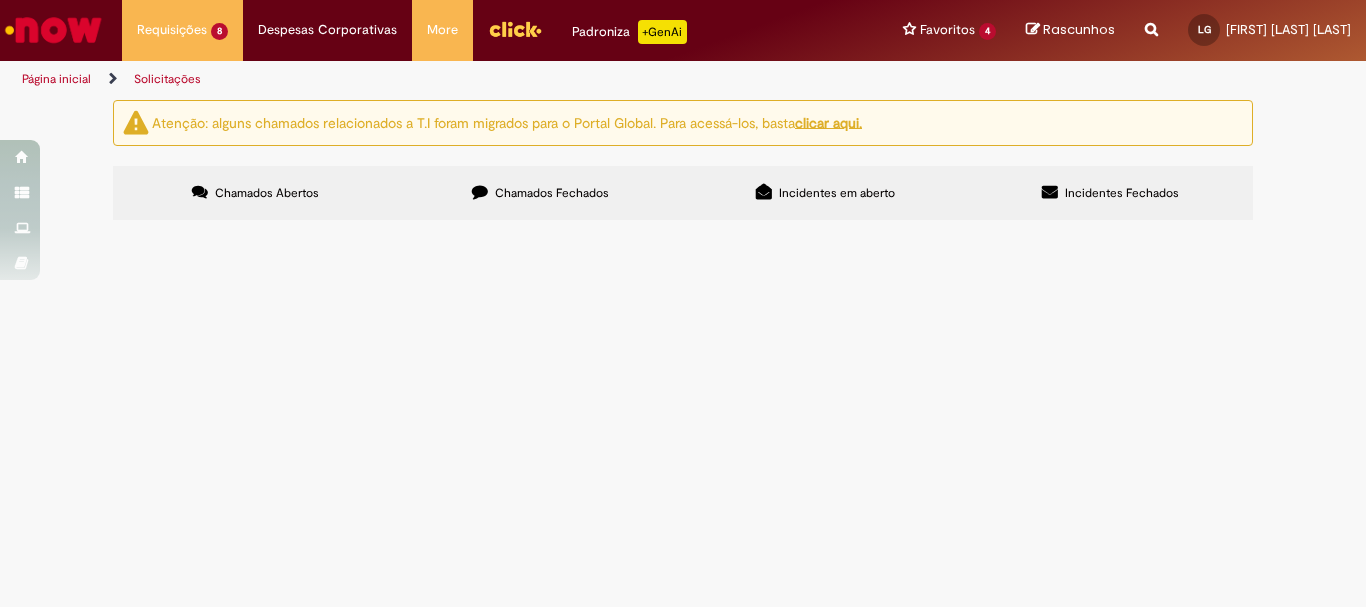 scroll, scrollTop: 123, scrollLeft: 0, axis: vertical 